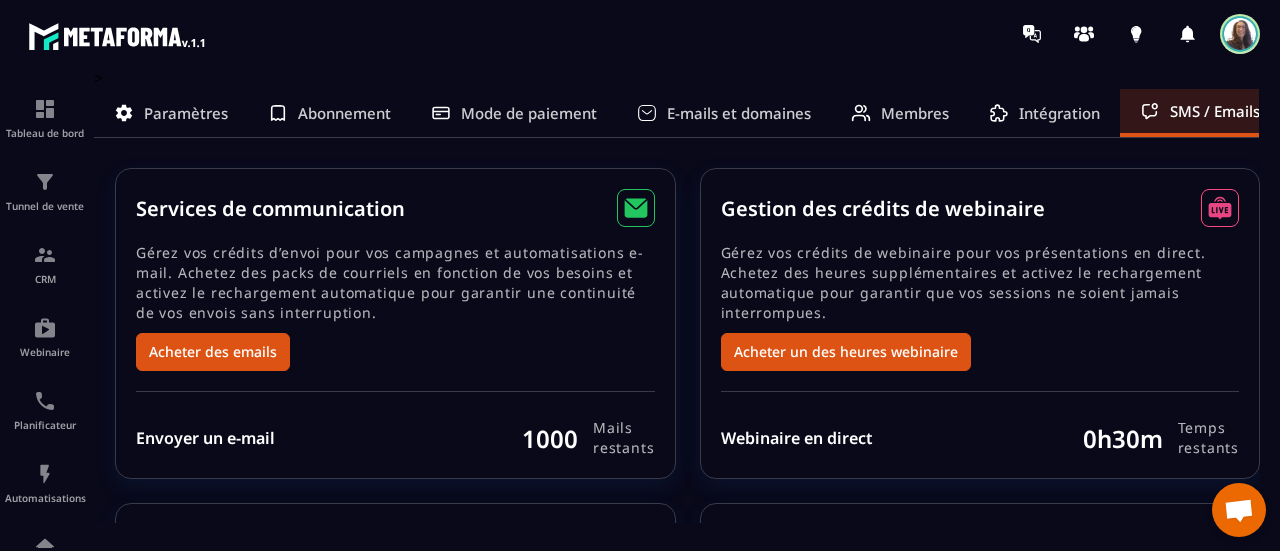 scroll, scrollTop: 0, scrollLeft: 0, axis: both 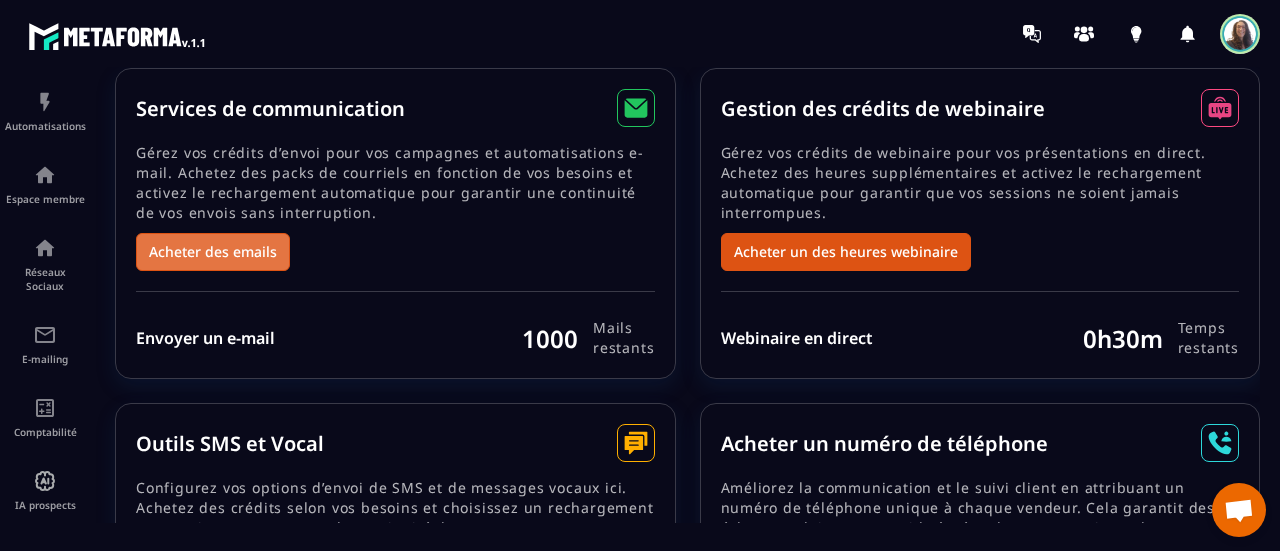 click on "Acheter des emails" at bounding box center (213, 252) 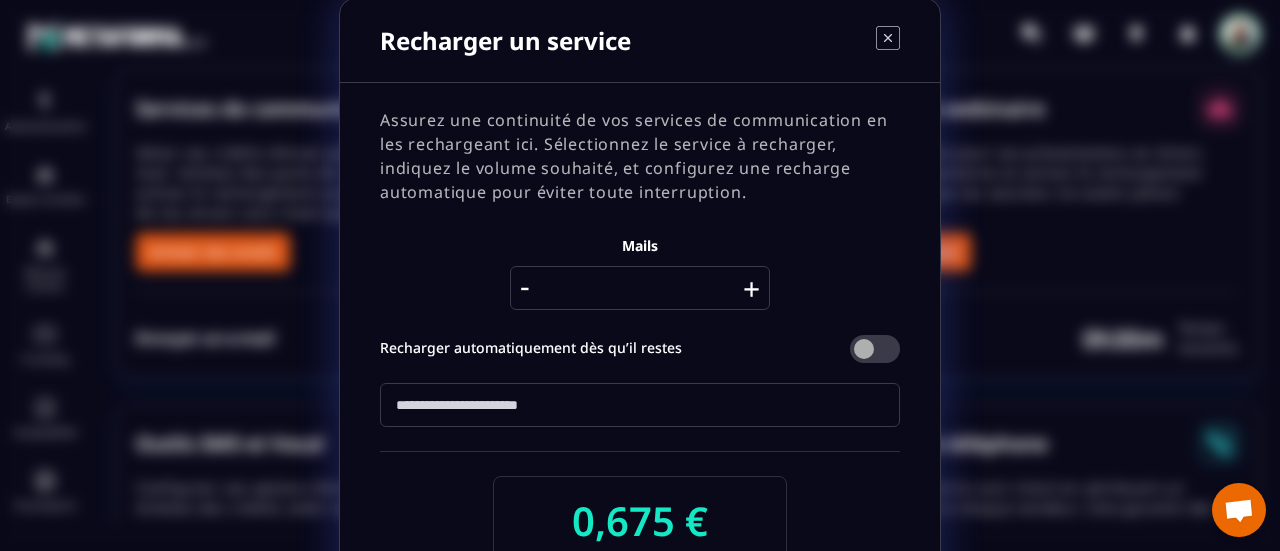 scroll, scrollTop: 0, scrollLeft: 0, axis: both 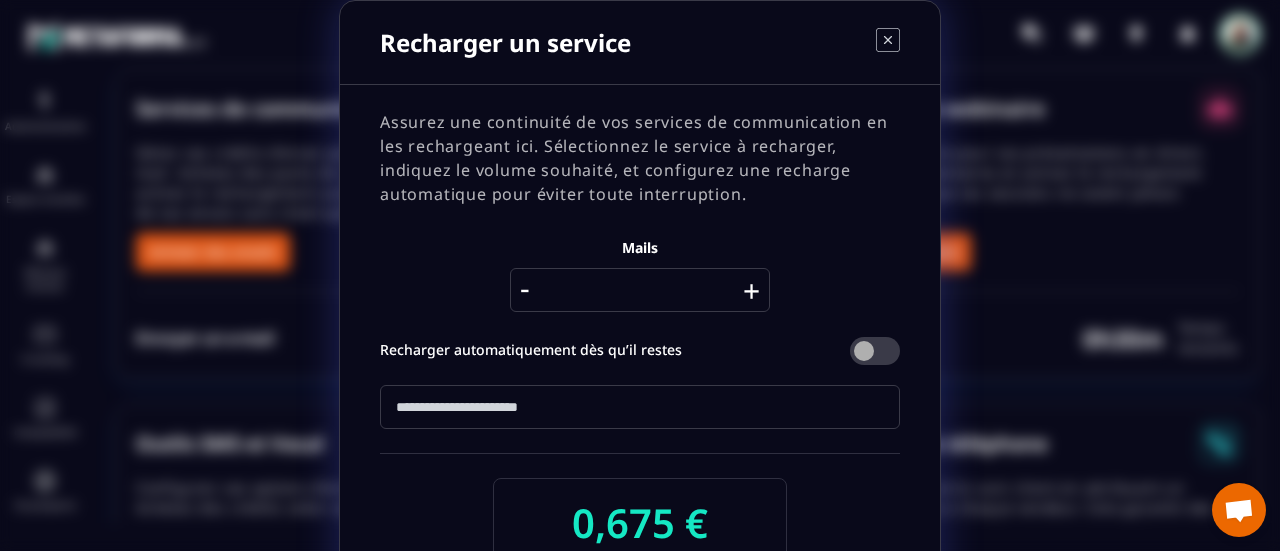 click 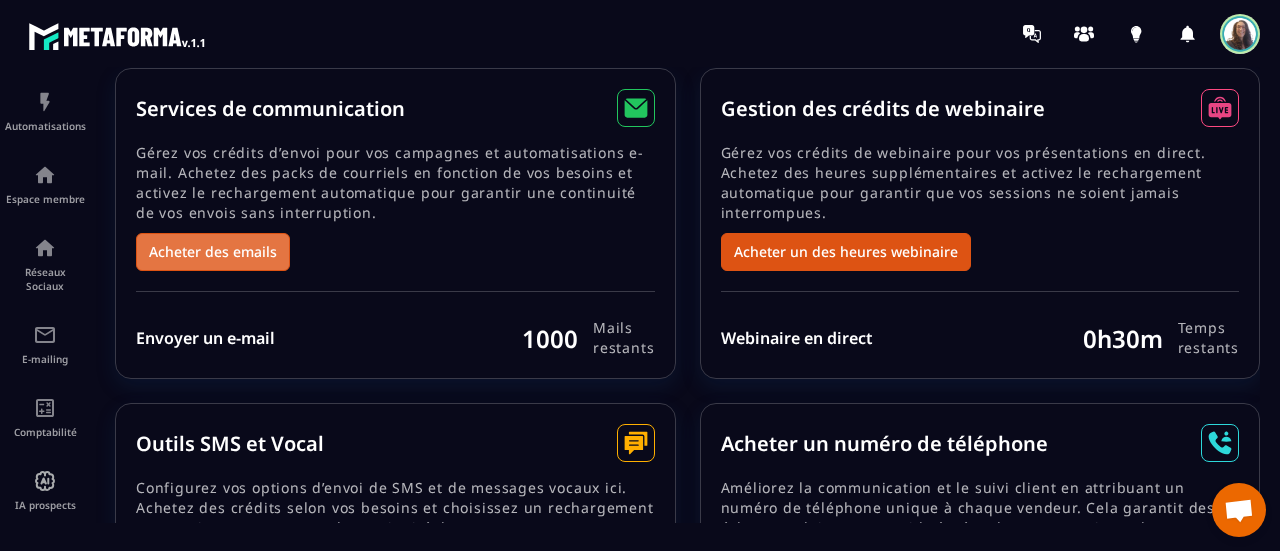 click on "Acheter des emails" at bounding box center [213, 252] 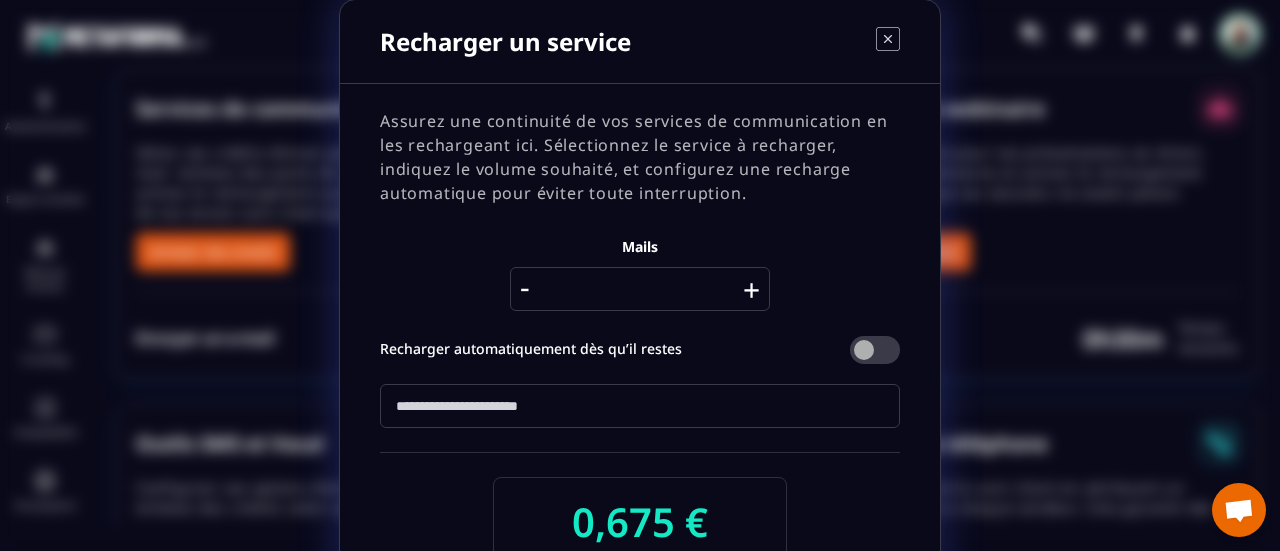 scroll, scrollTop: 0, scrollLeft: 0, axis: both 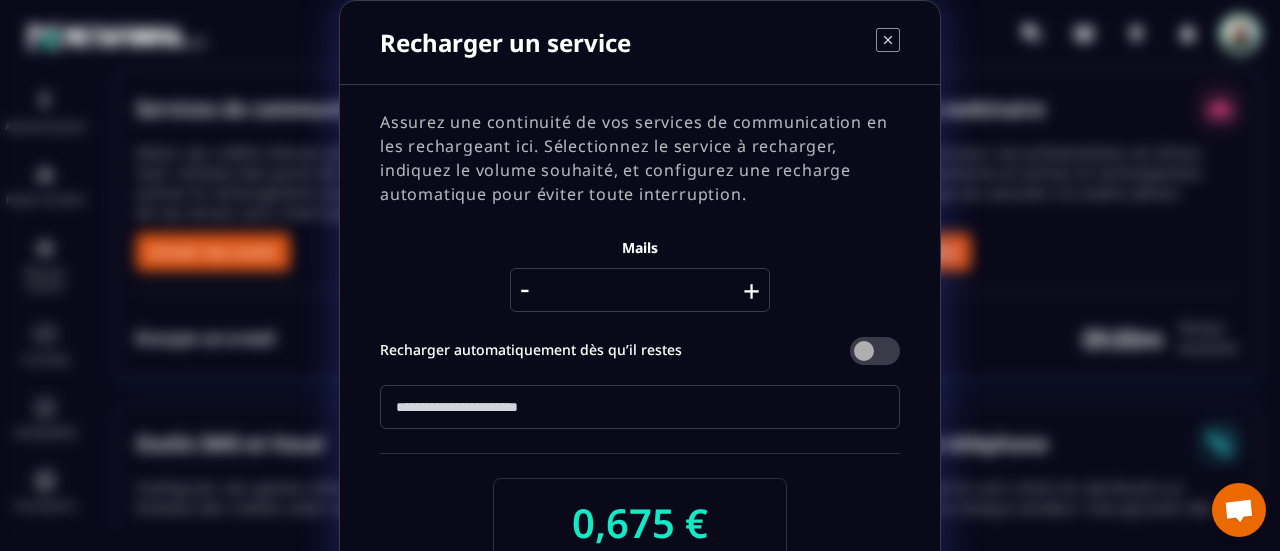 click 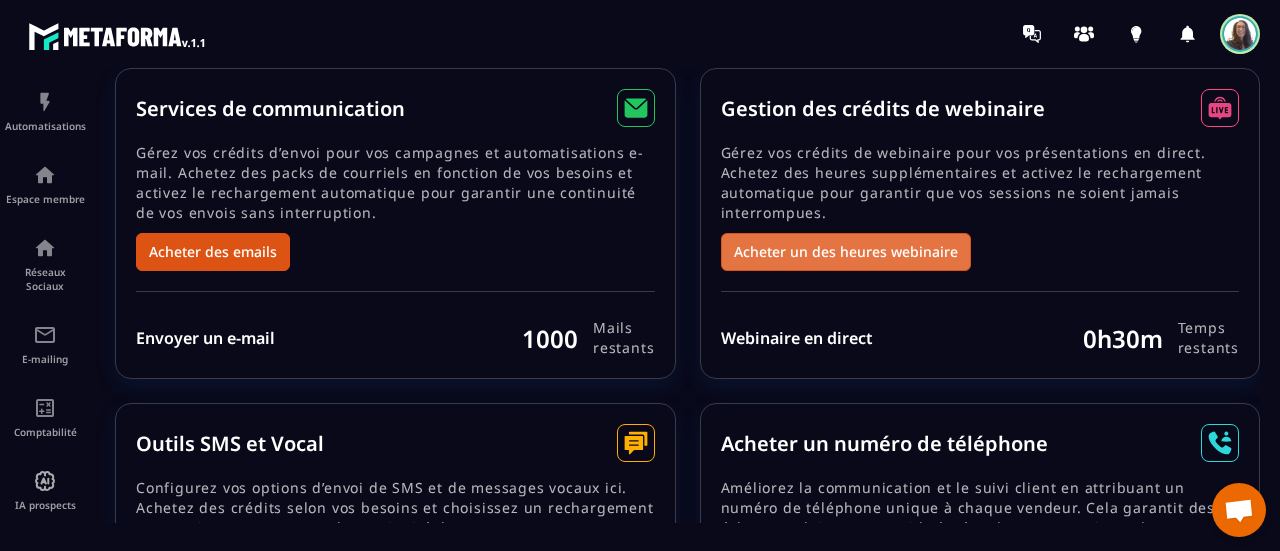 click on "Acheter un des heures webinaire" at bounding box center (846, 252) 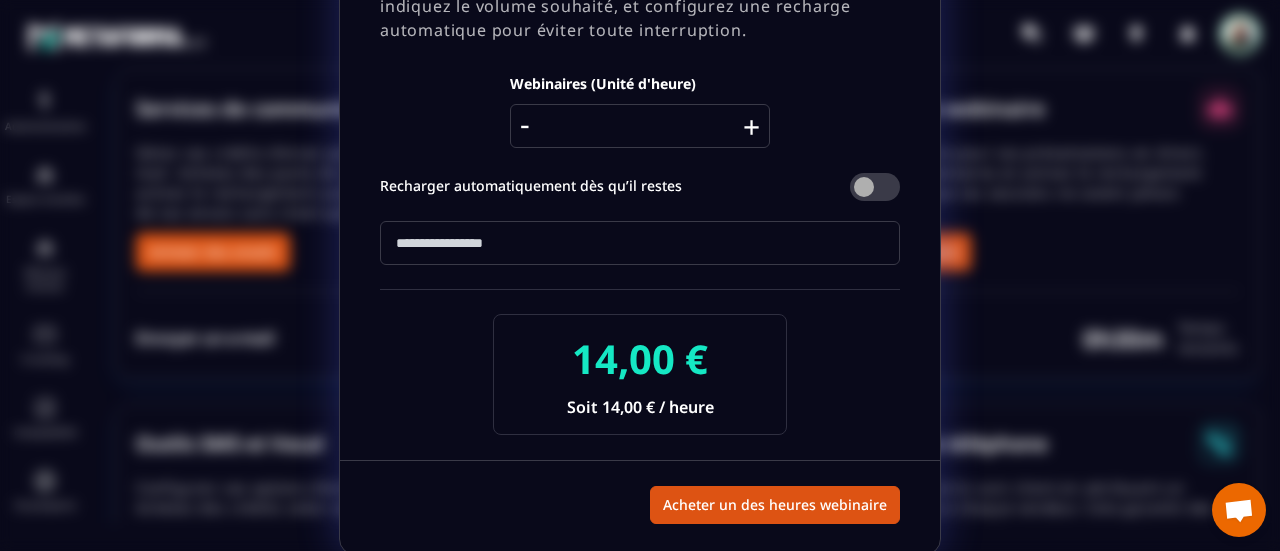 scroll, scrollTop: 0, scrollLeft: 0, axis: both 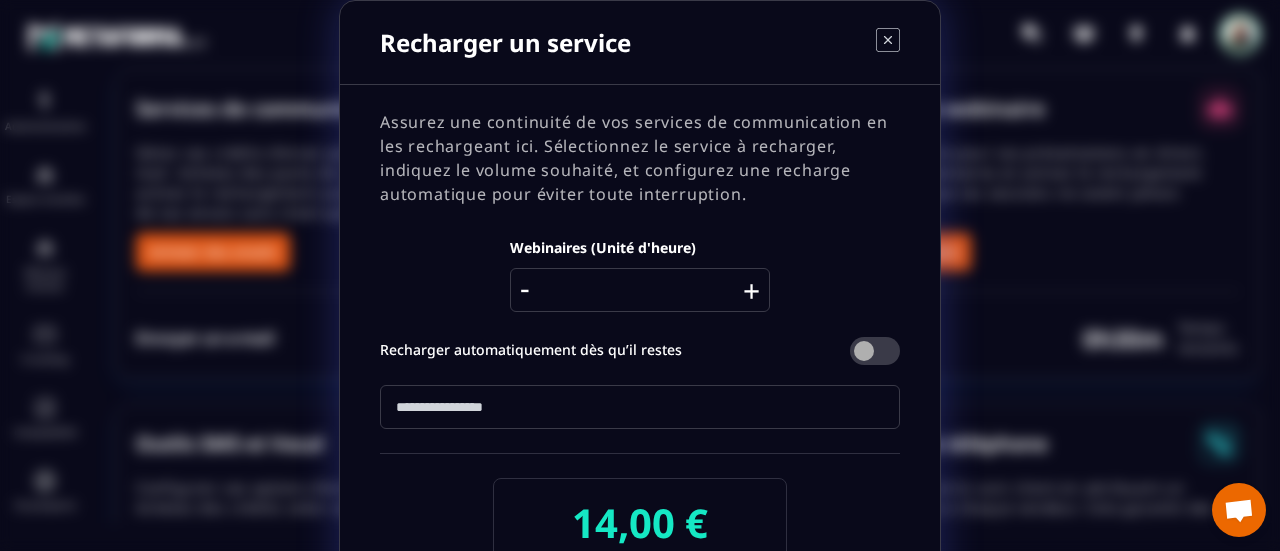click 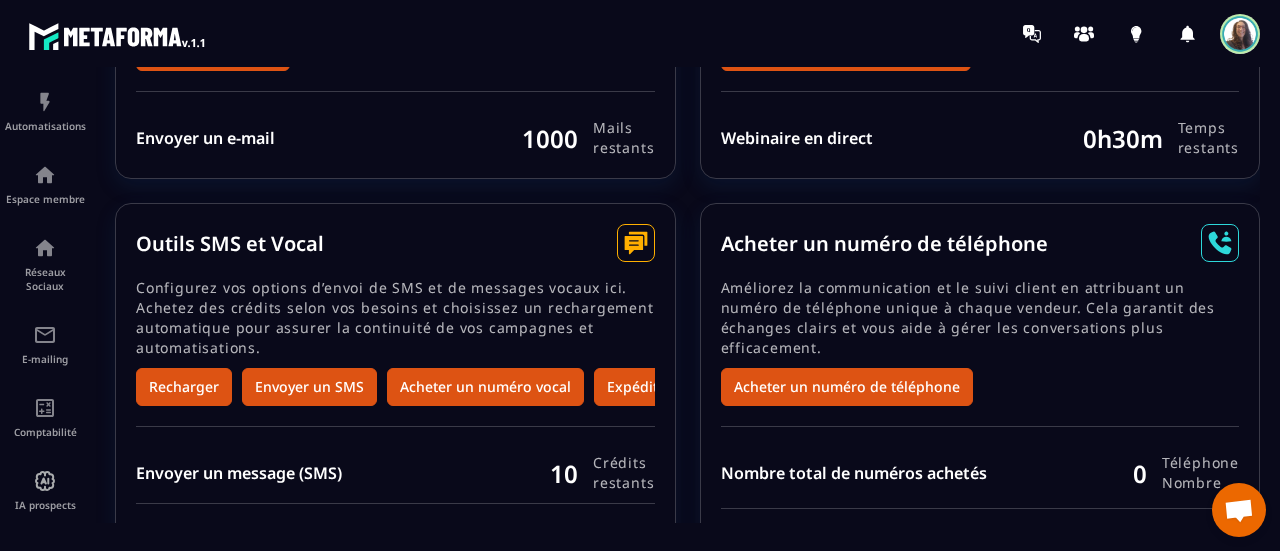 scroll, scrollTop: 377, scrollLeft: 0, axis: vertical 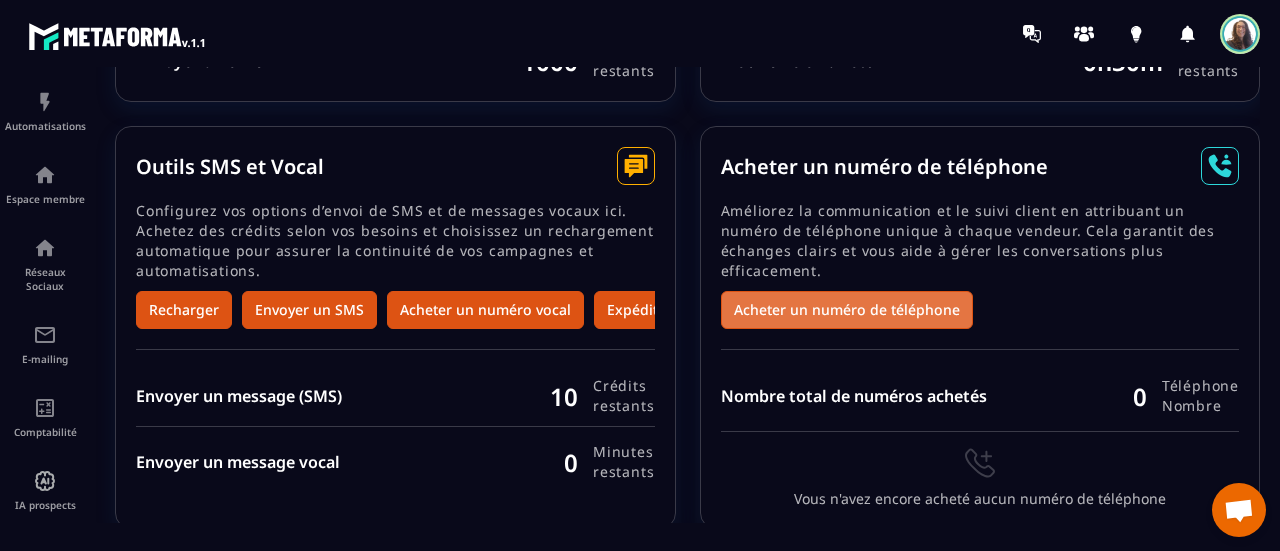 click on "Acheter un numéro de téléphone" at bounding box center [847, 310] 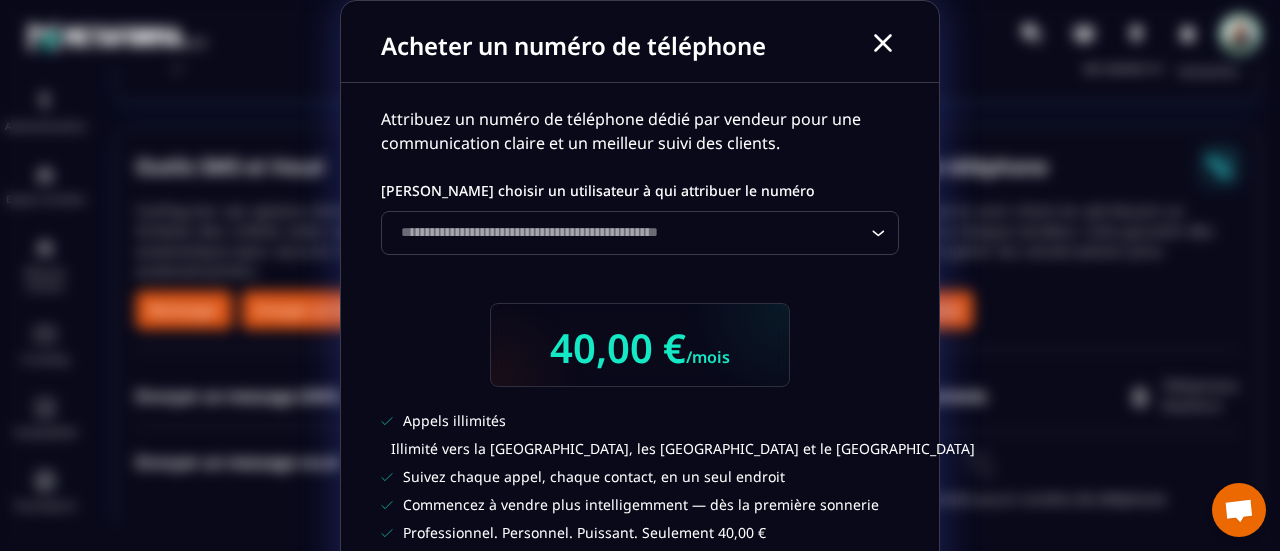 click 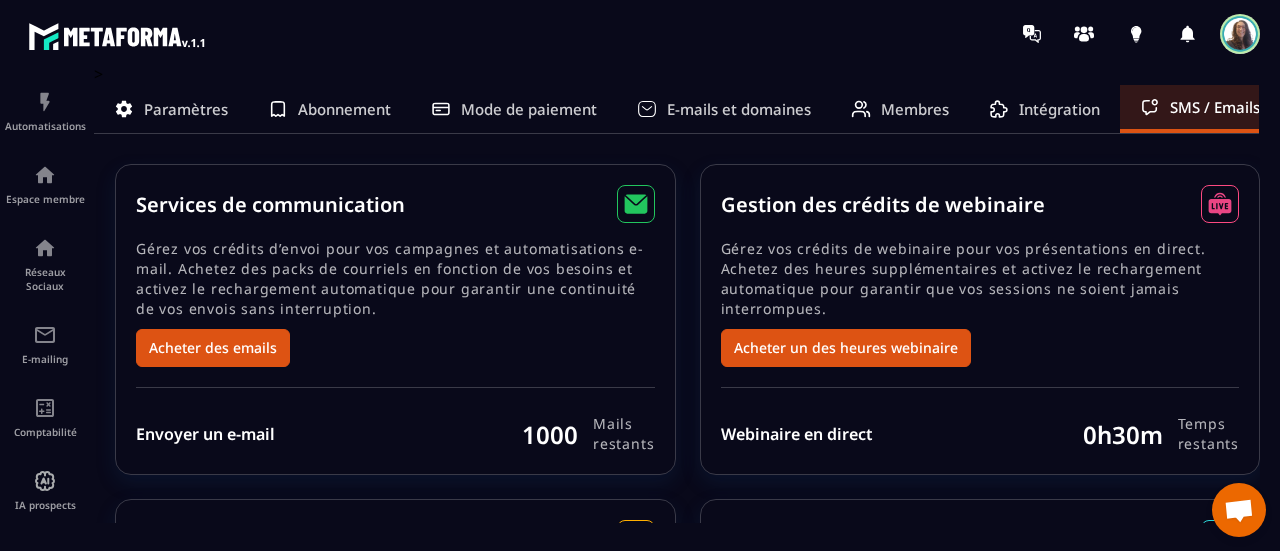 scroll, scrollTop: 0, scrollLeft: 0, axis: both 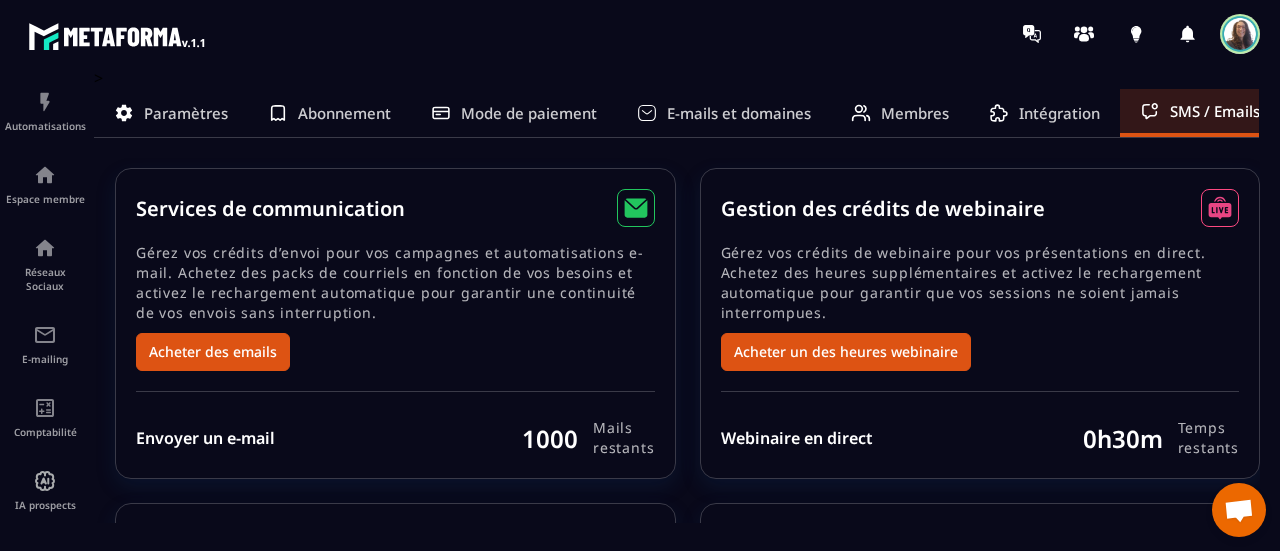 click on "Intégration" at bounding box center [1059, 113] 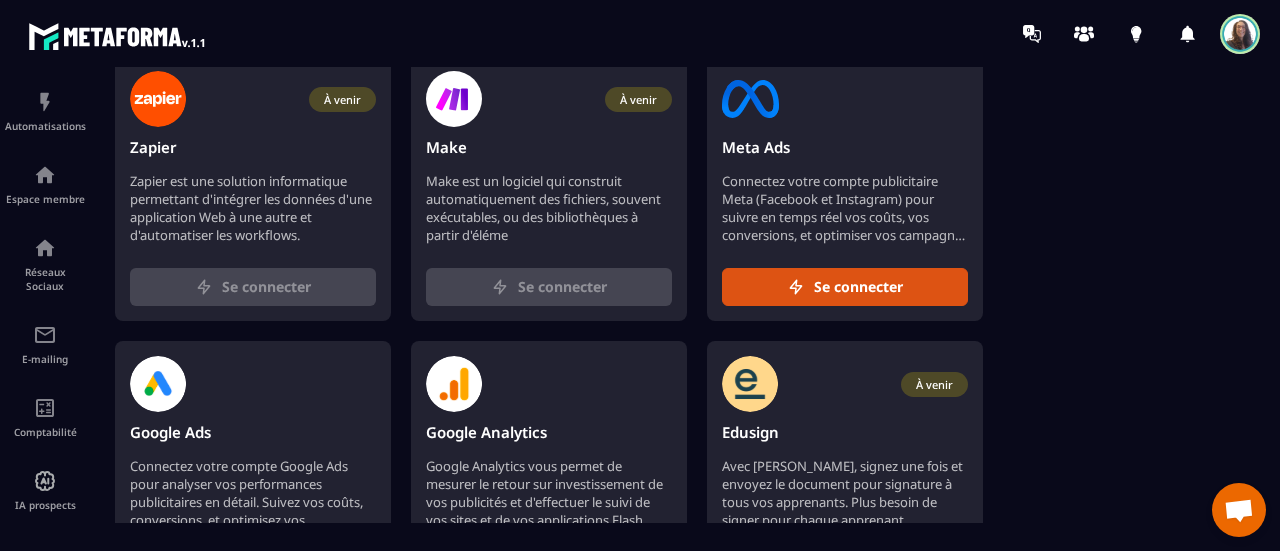 scroll, scrollTop: 0, scrollLeft: 0, axis: both 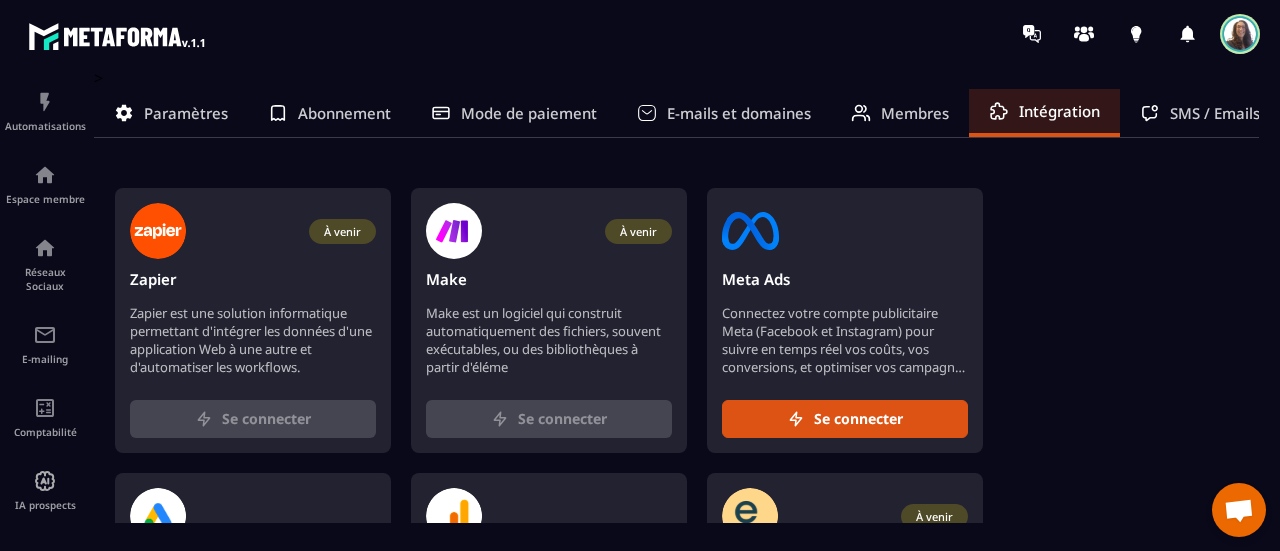 click at bounding box center [1240, 34] 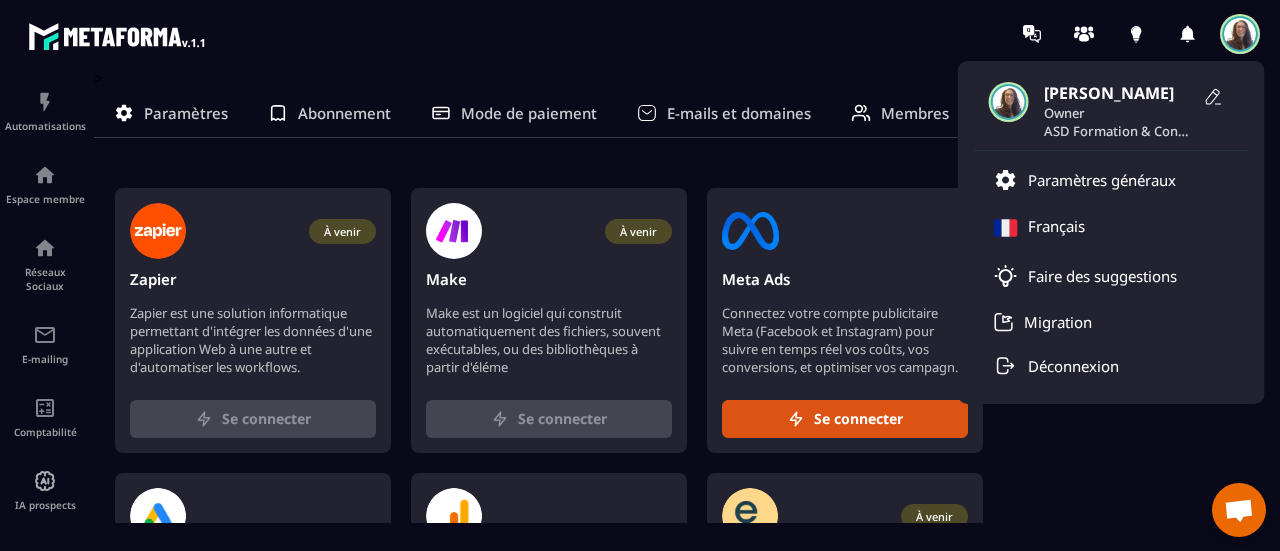 click on "ASD Formation & Conseil" at bounding box center [1119, 131] 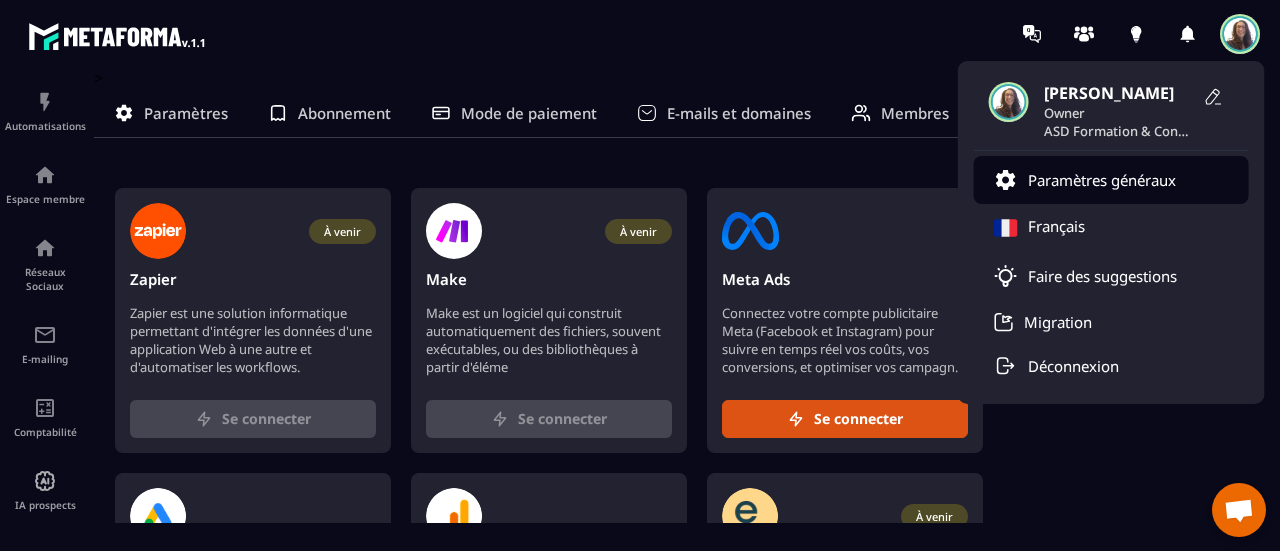 click on "Paramètres généraux" at bounding box center [1102, 180] 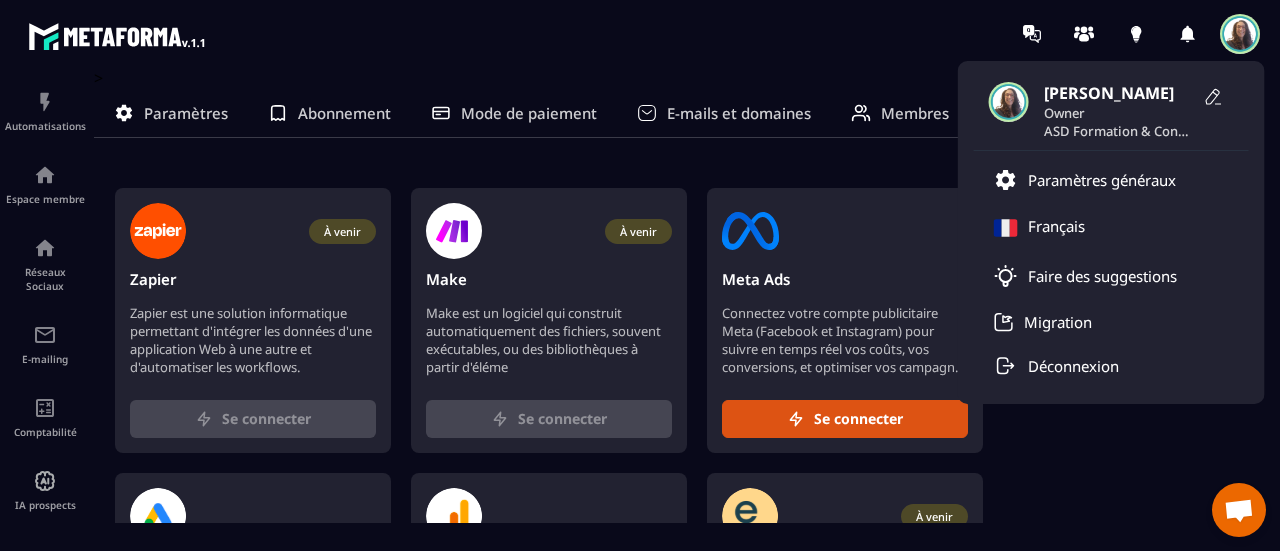 click on "Abonnement" at bounding box center (344, 113) 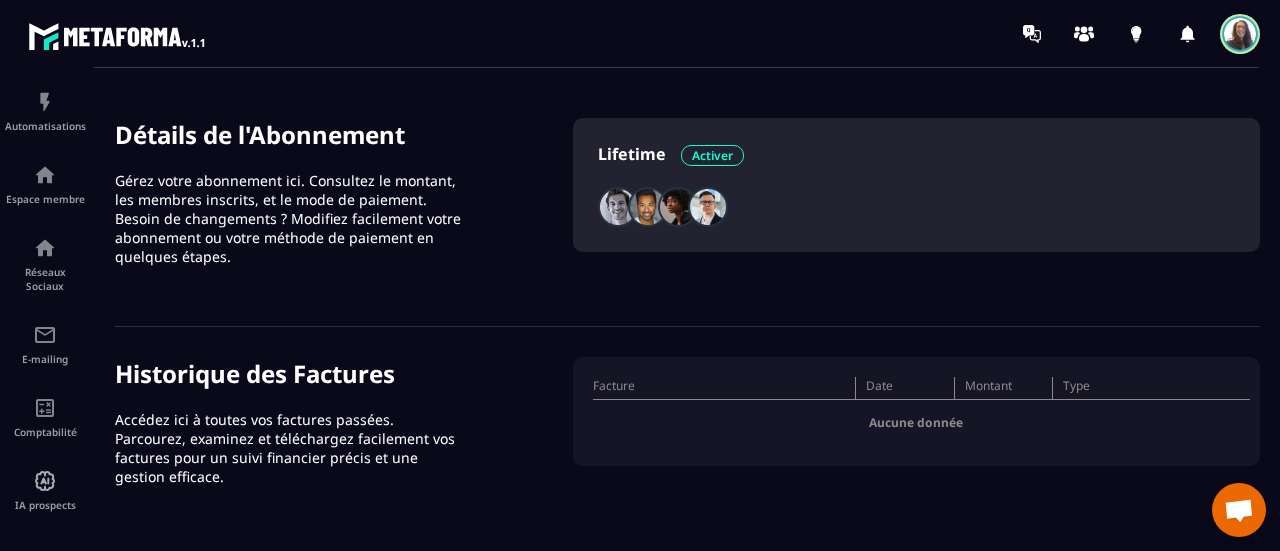 scroll, scrollTop: 0, scrollLeft: 0, axis: both 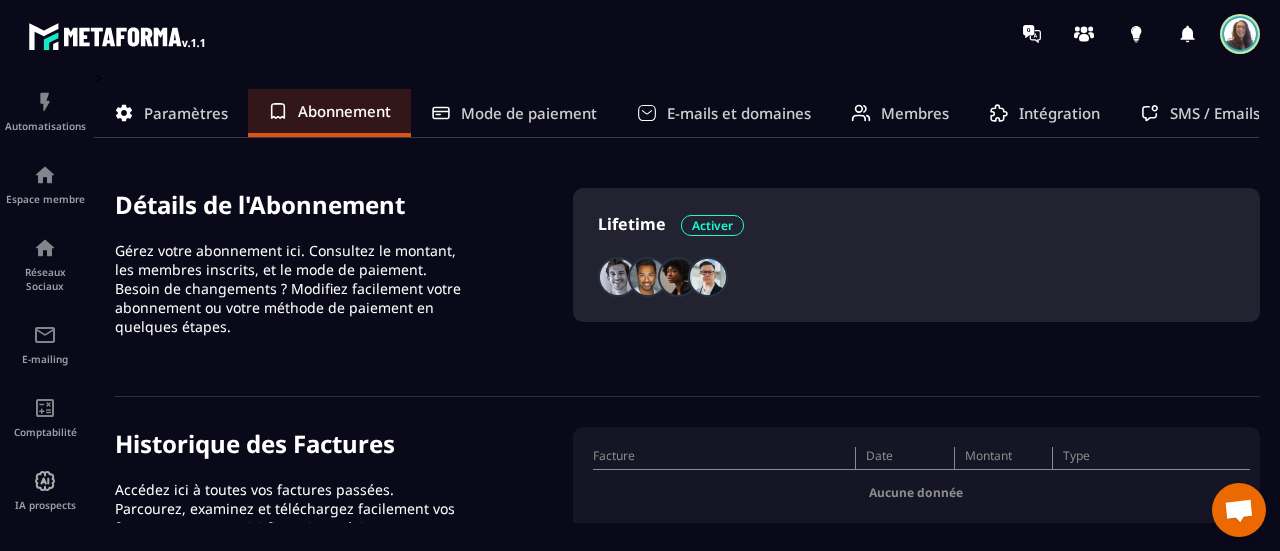 click on "Membres" at bounding box center (915, 113) 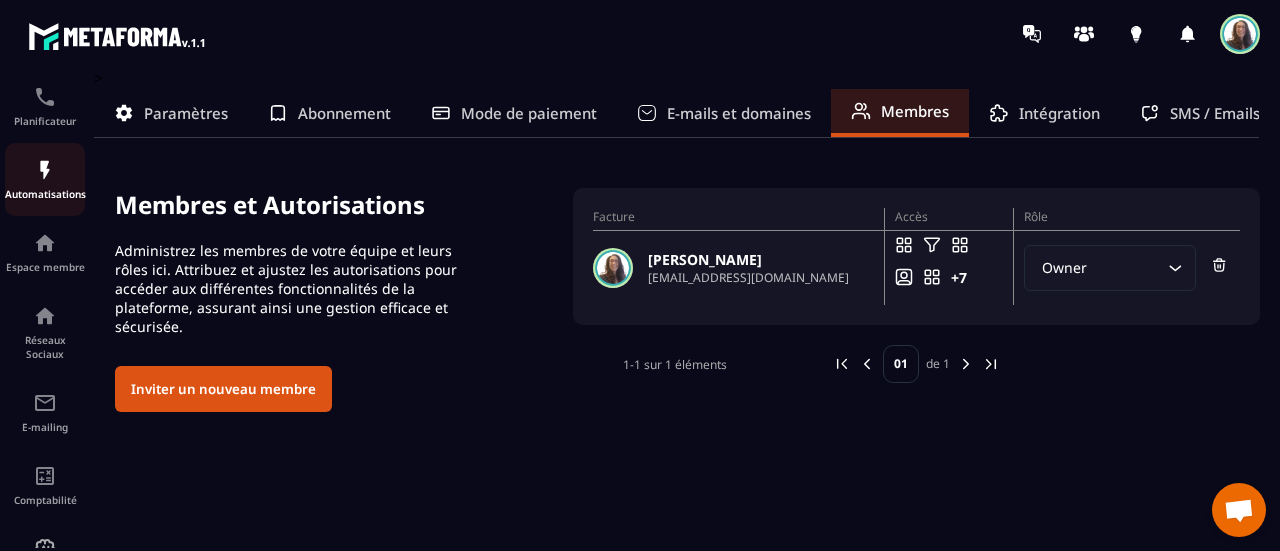 scroll, scrollTop: 272, scrollLeft: 0, axis: vertical 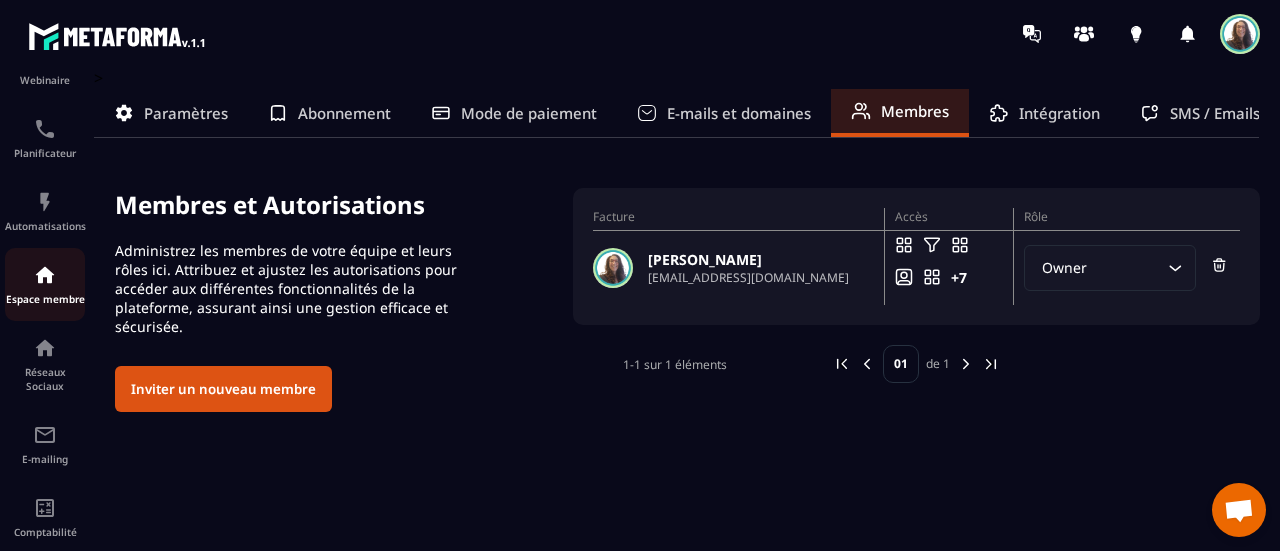 click on "Espace membre" at bounding box center (45, 299) 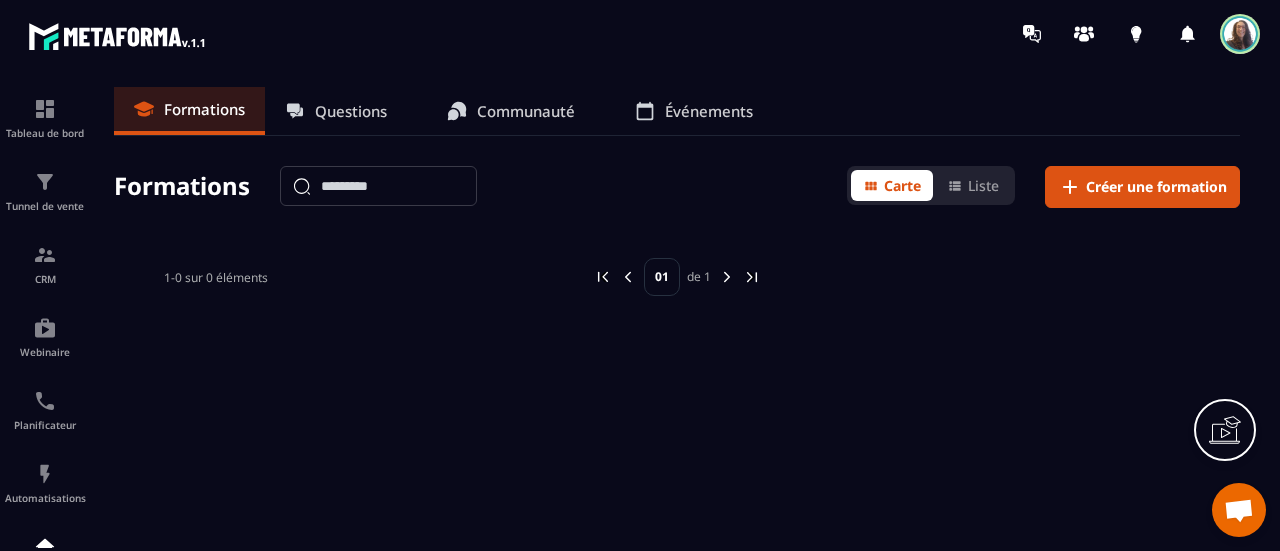 click on "Communauté" at bounding box center [526, 111] 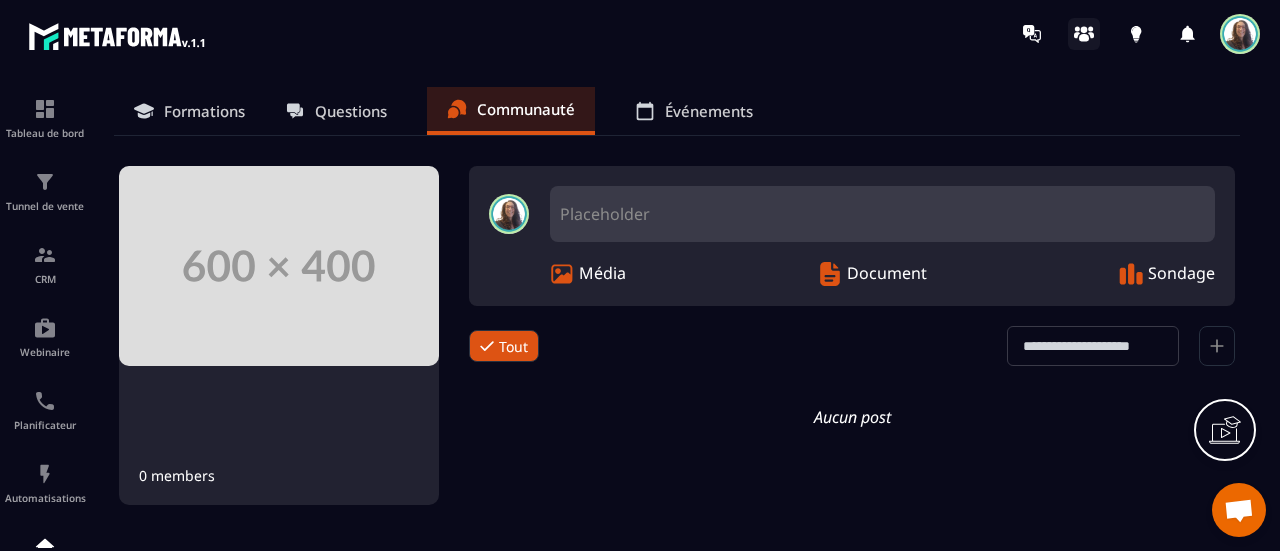 click 